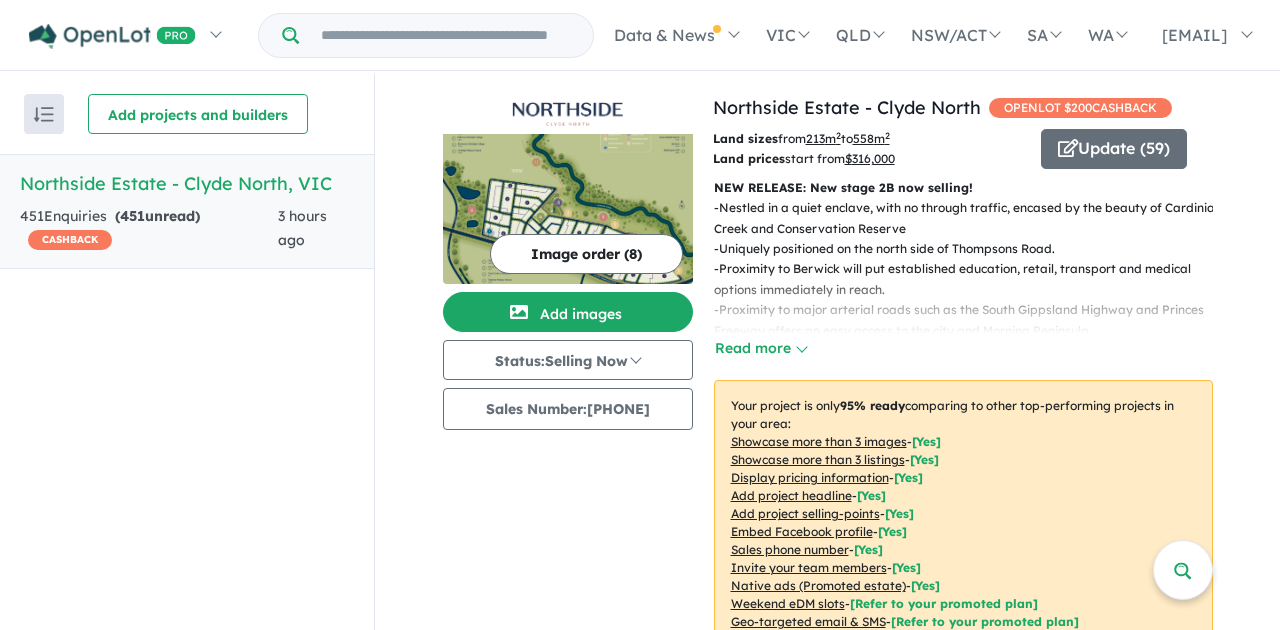 scroll, scrollTop: 0, scrollLeft: 0, axis: both 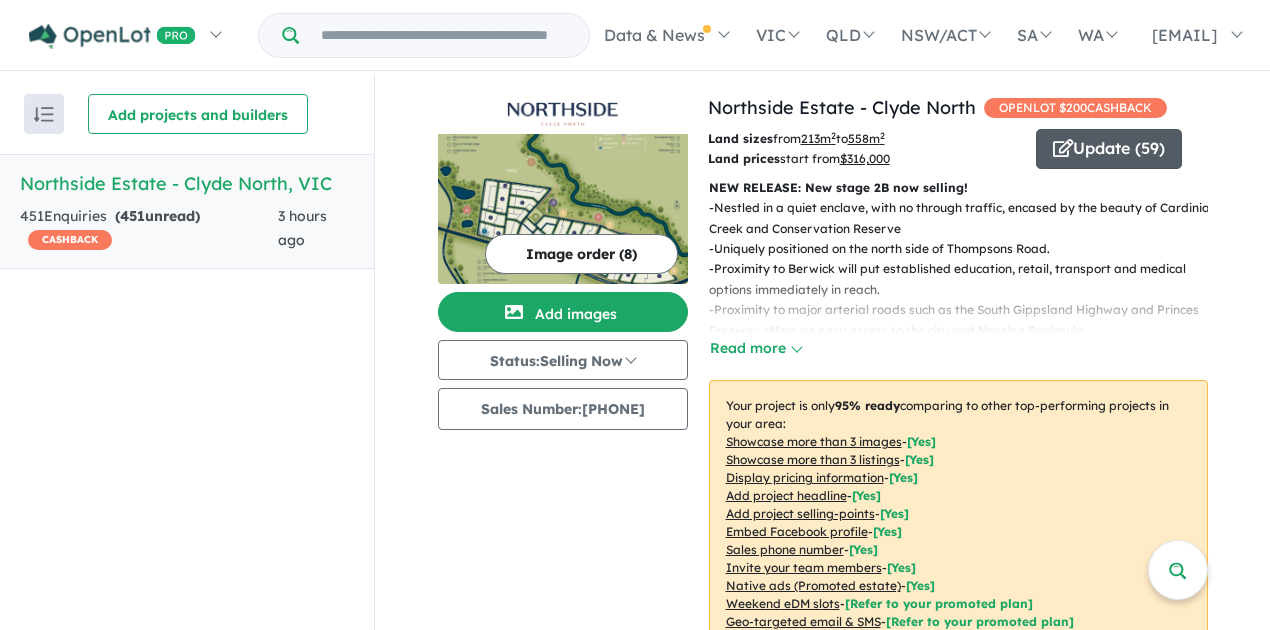 click on "Update ( 59 )" at bounding box center (1109, 149) 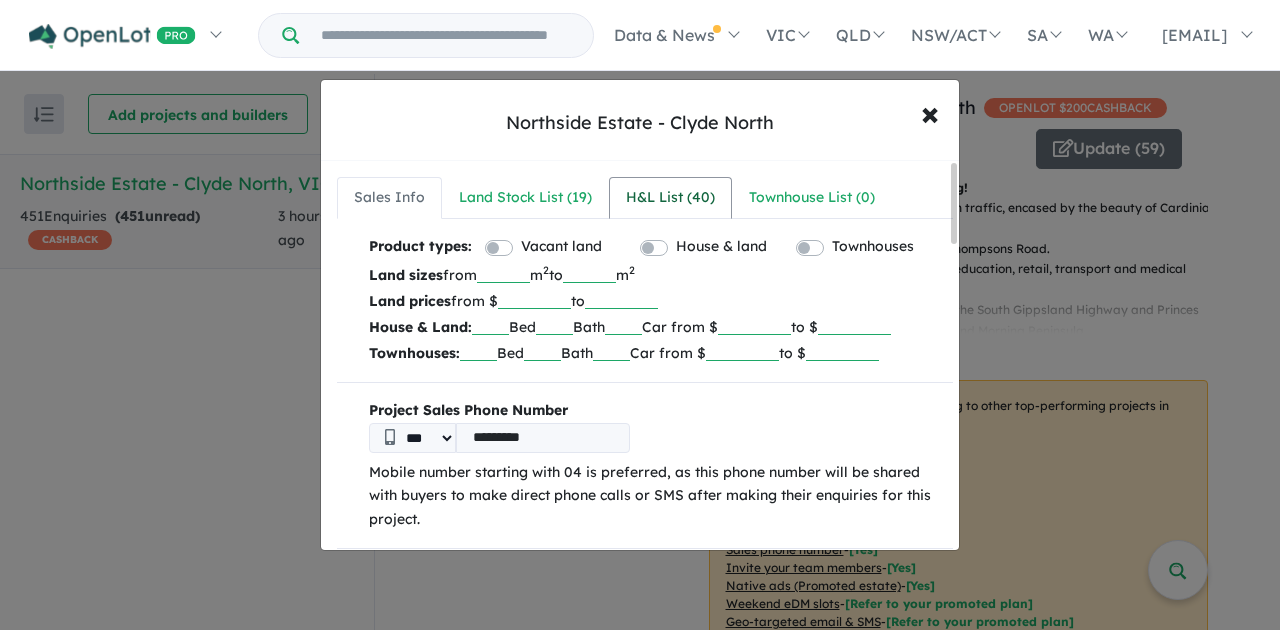 click on "H&L List ( 40 )" at bounding box center [670, 198] 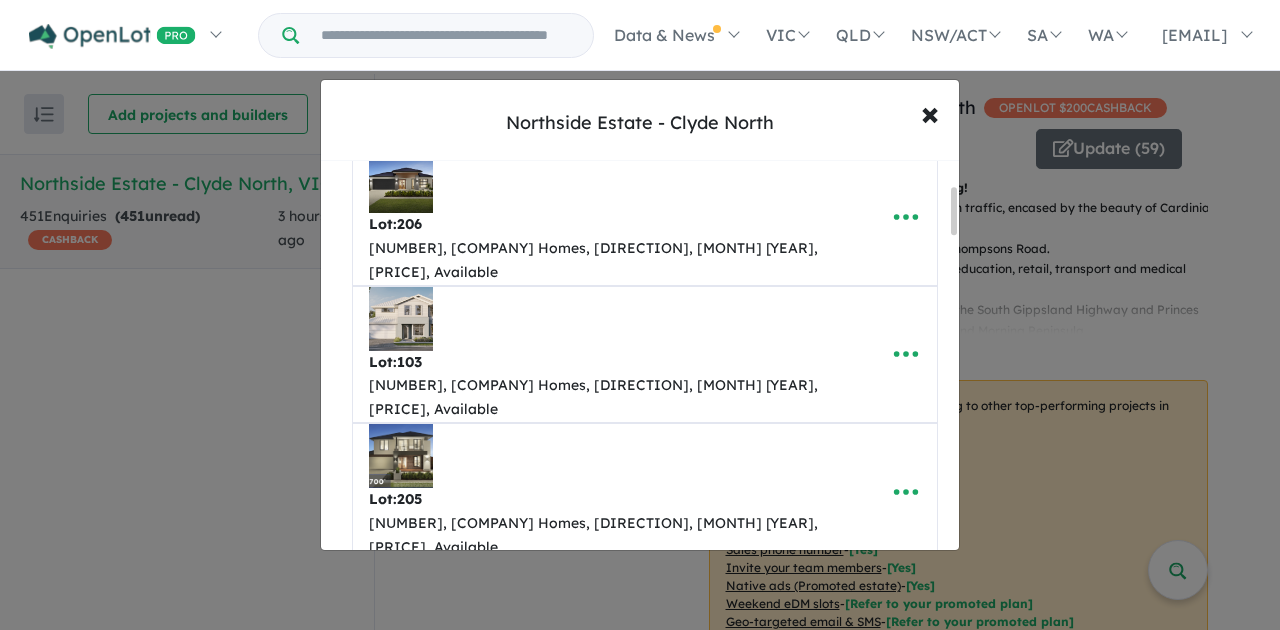 scroll, scrollTop: 0, scrollLeft: 0, axis: both 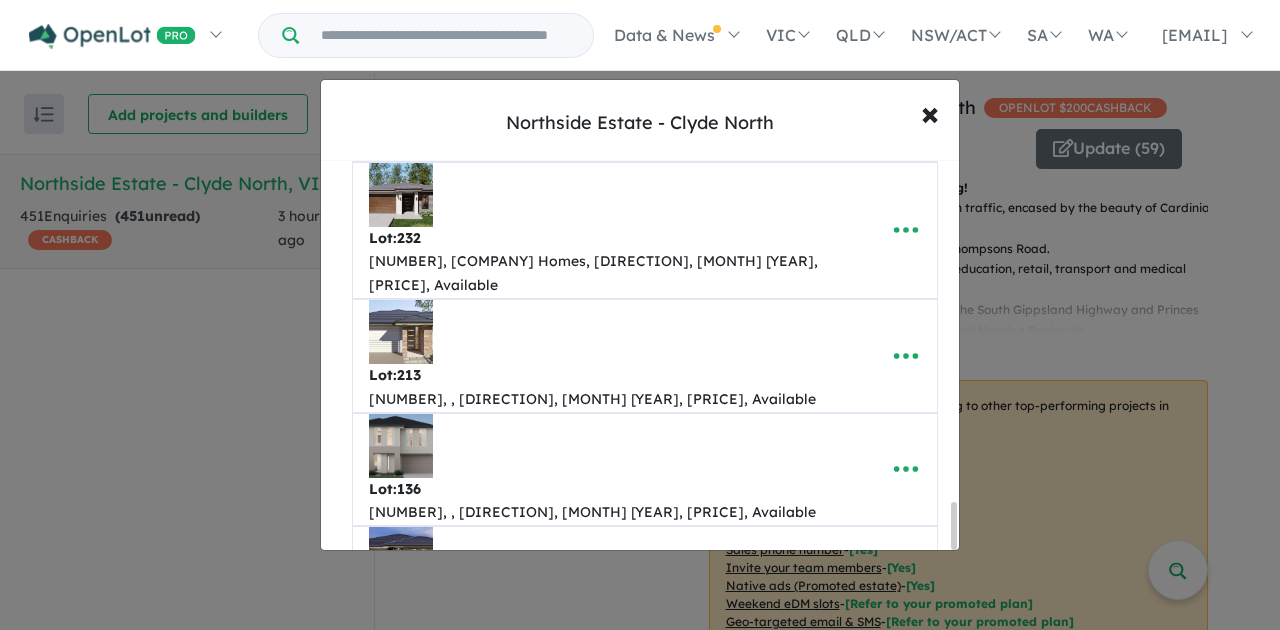 drag, startPoint x: 951, startPoint y: 194, endPoint x: 935, endPoint y: 541, distance: 347.36868 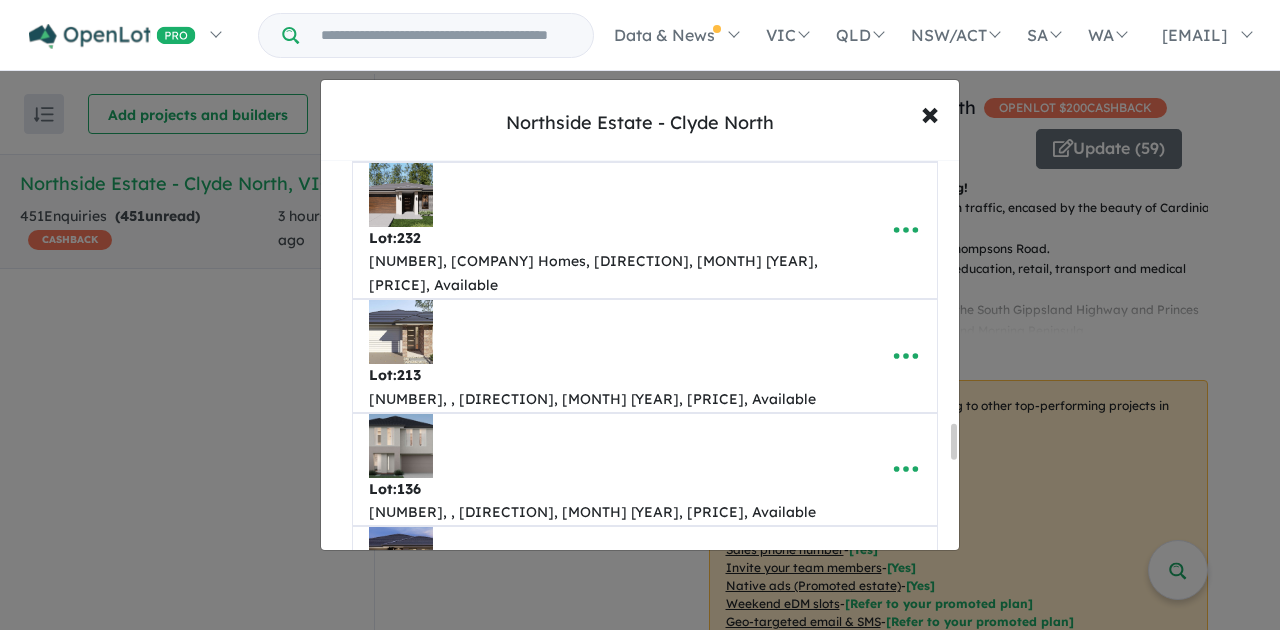 scroll, scrollTop: 2871, scrollLeft: 0, axis: vertical 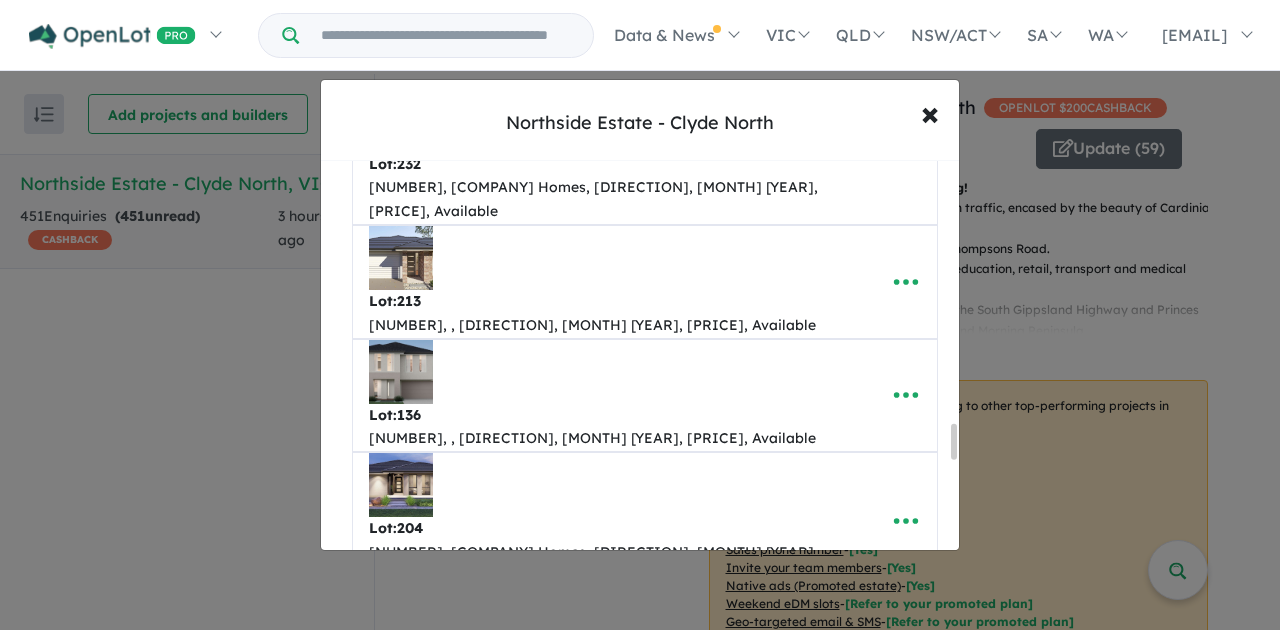 click at bounding box center (738, 2885) 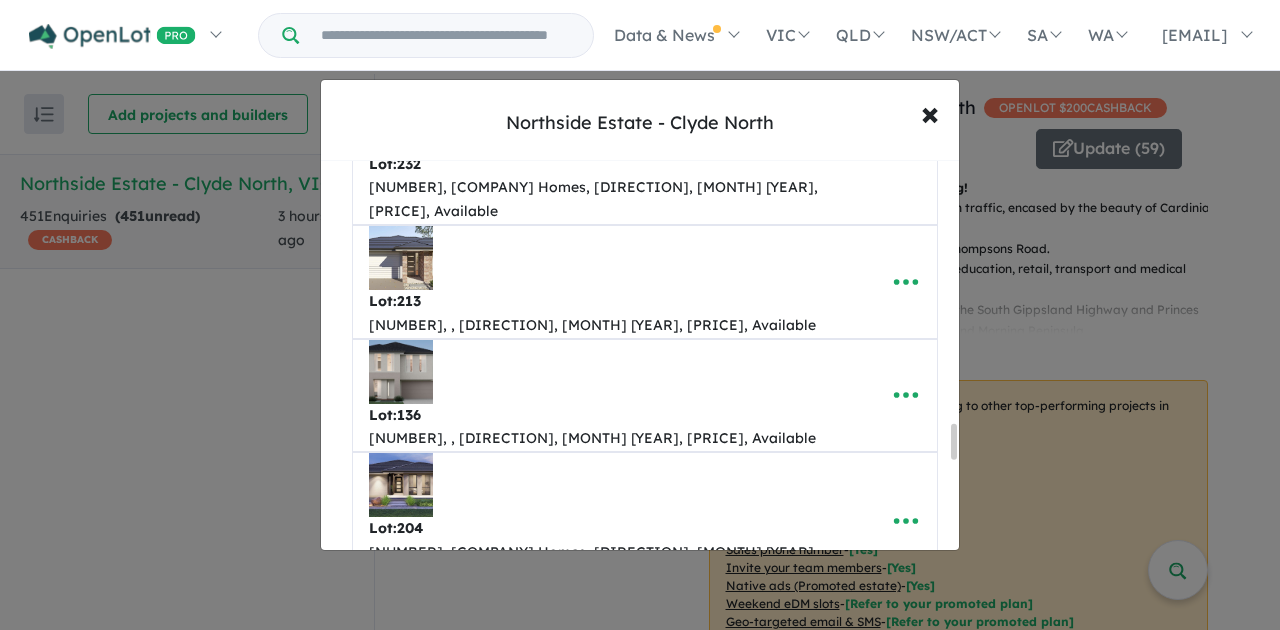 type on "*" 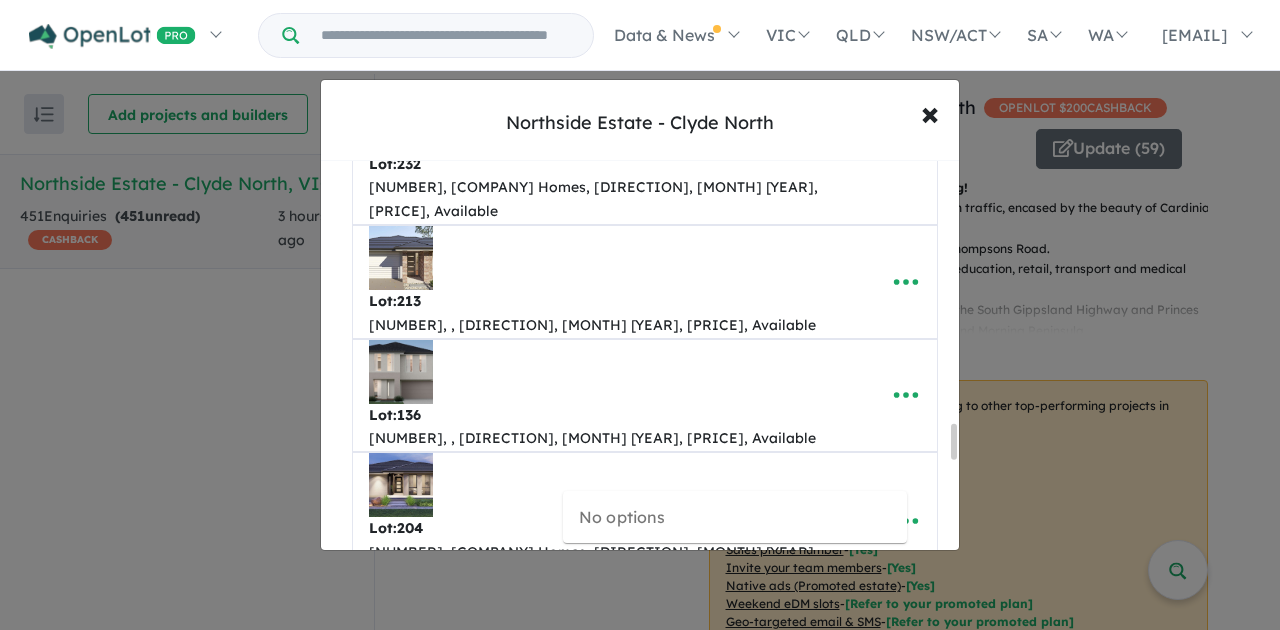 click at bounding box center (711, 2999) 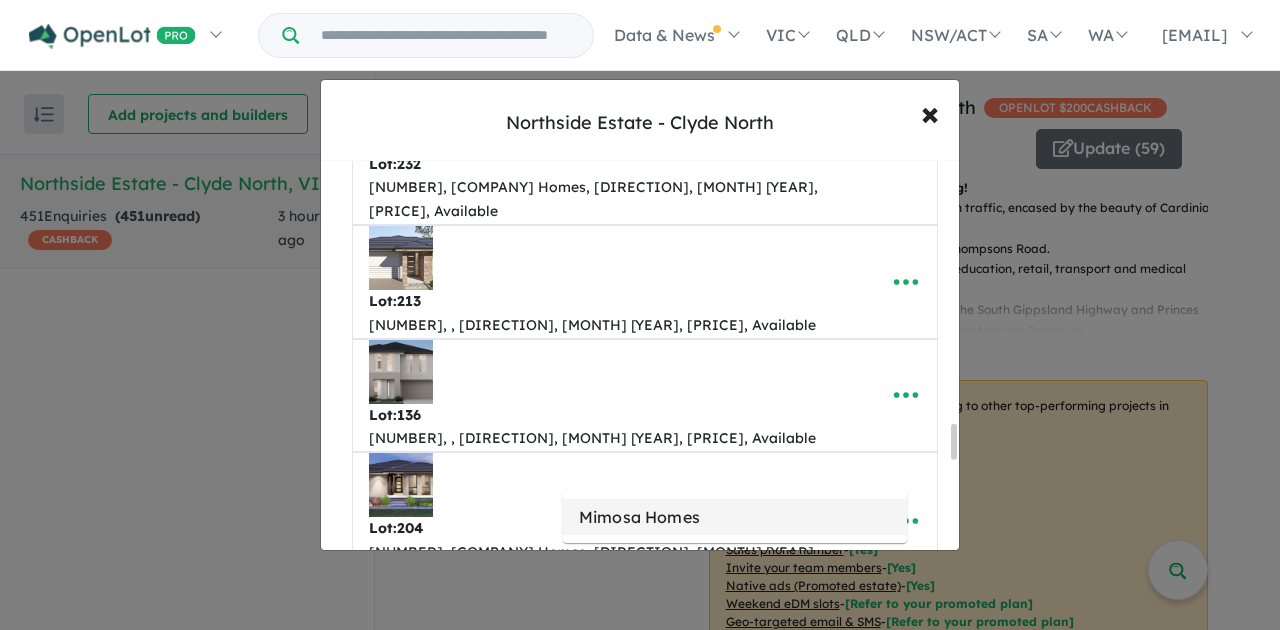 click on "Mimosa Homes" at bounding box center (735, 517) 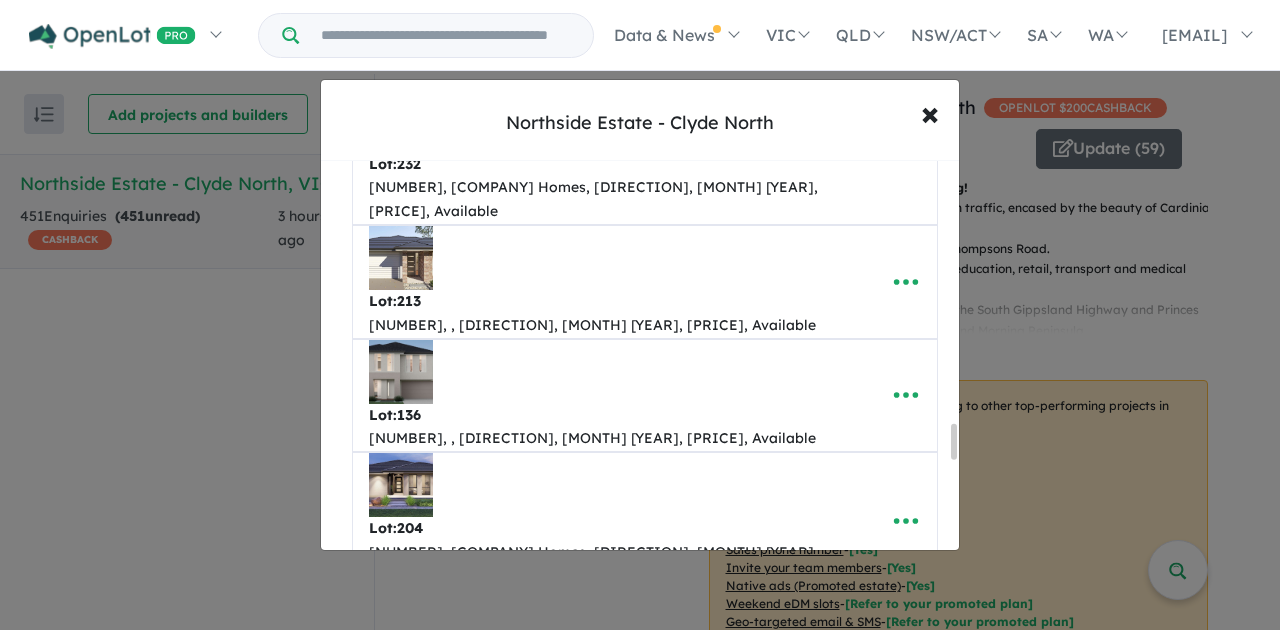type on "**********" 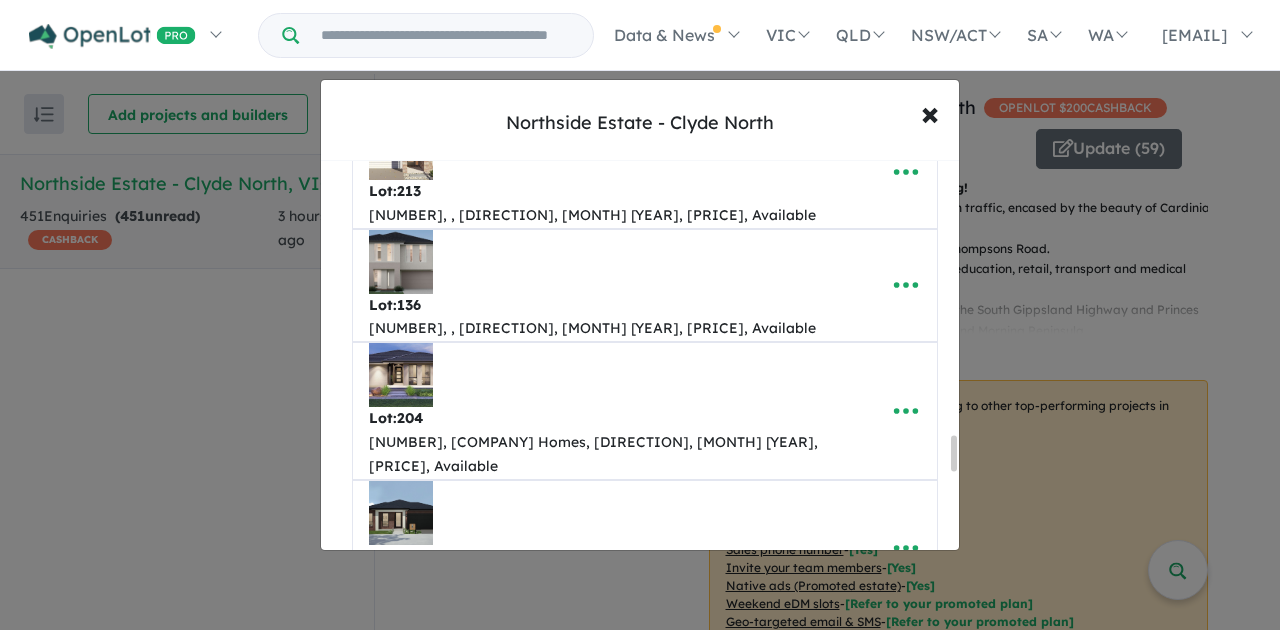 scroll, scrollTop: 3004, scrollLeft: 0, axis: vertical 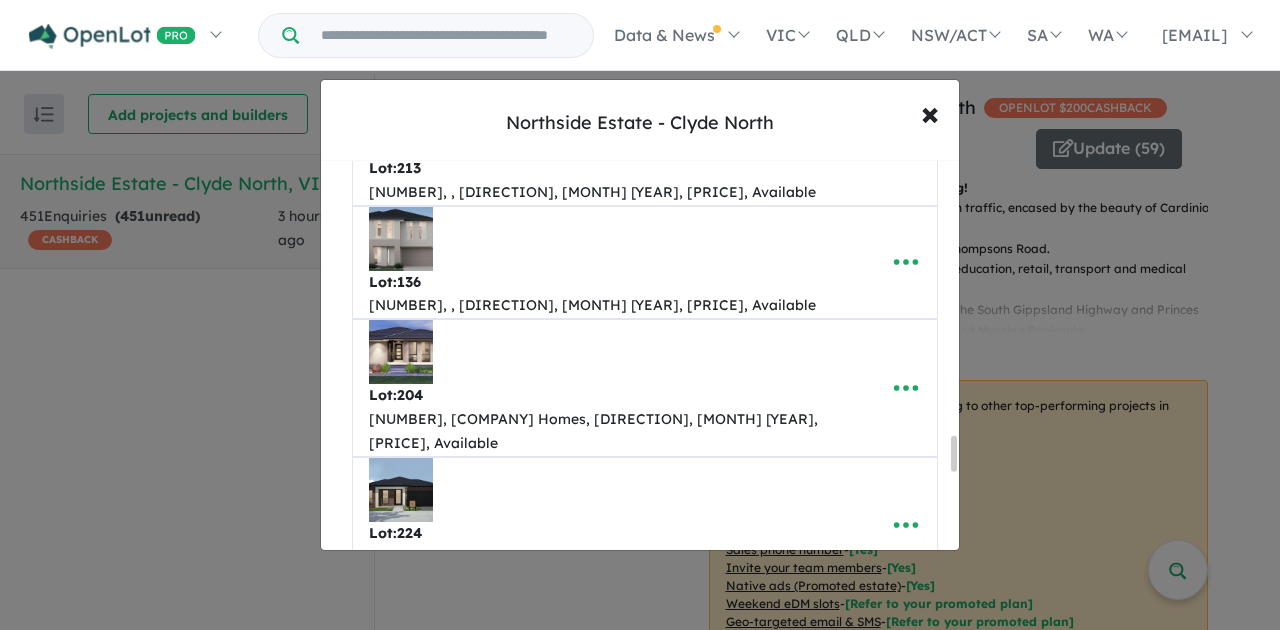type on "**********" 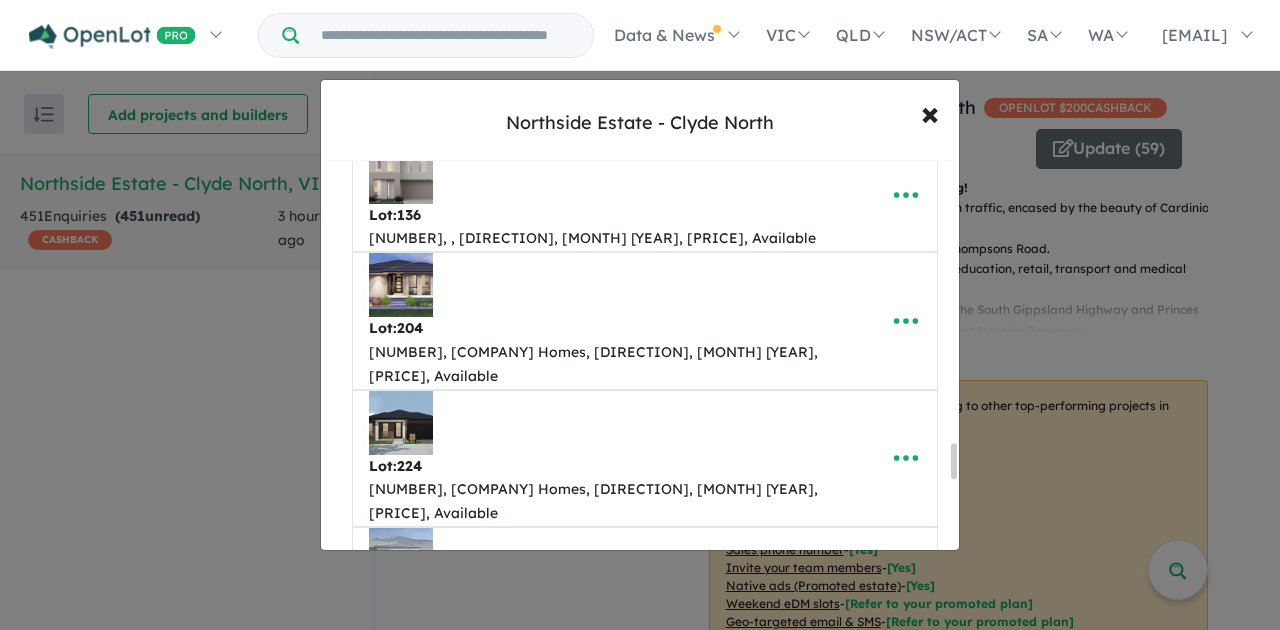 scroll, scrollTop: 3138, scrollLeft: 0, axis: vertical 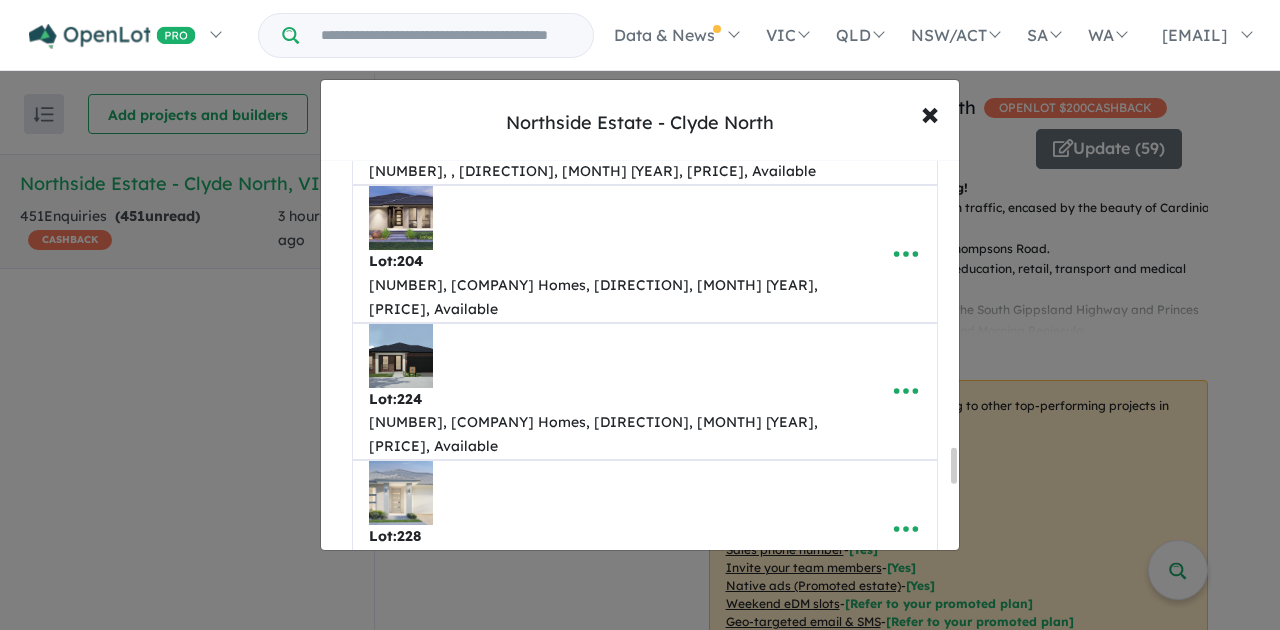 type on "**" 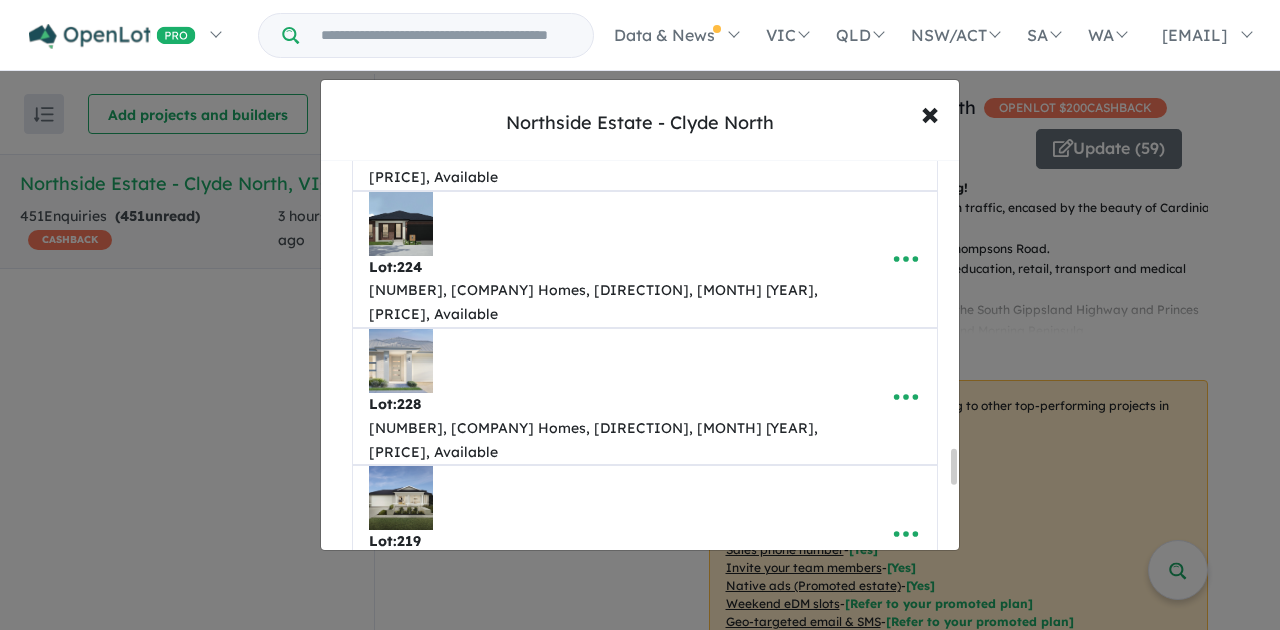 scroll, scrollTop: 3358, scrollLeft: 0, axis: vertical 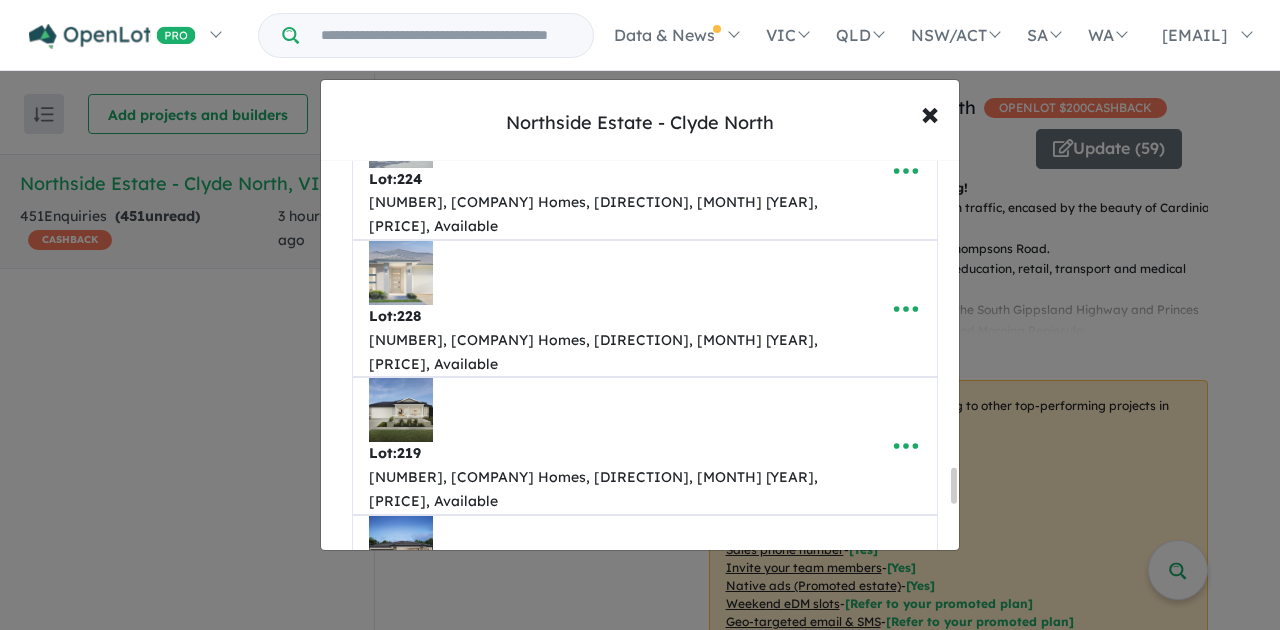 drag, startPoint x: 953, startPoint y: 464, endPoint x: 953, endPoint y: 484, distance: 20 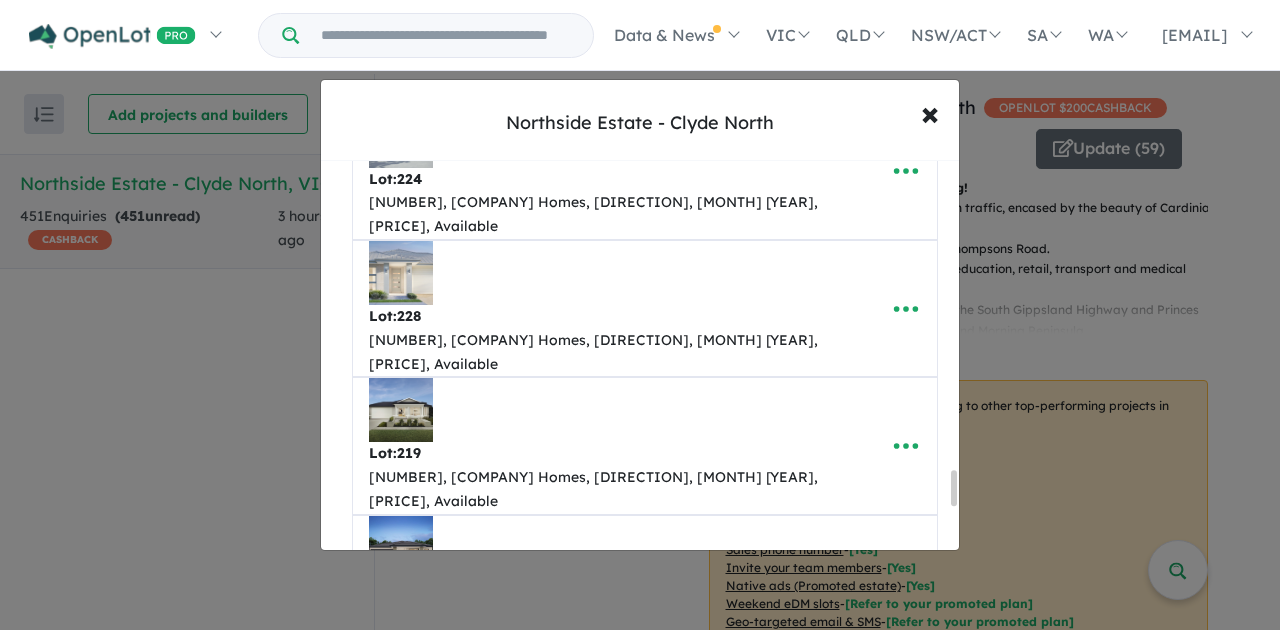 scroll, scrollTop: 3425, scrollLeft: 0, axis: vertical 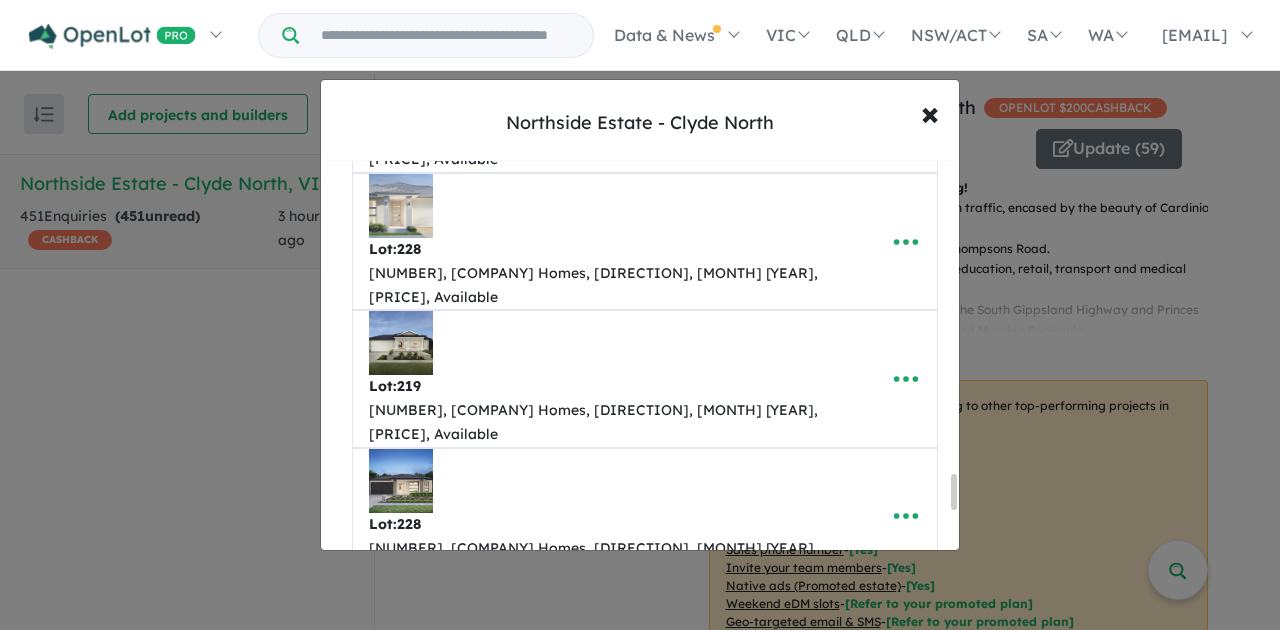 click at bounding box center [738, 2973] 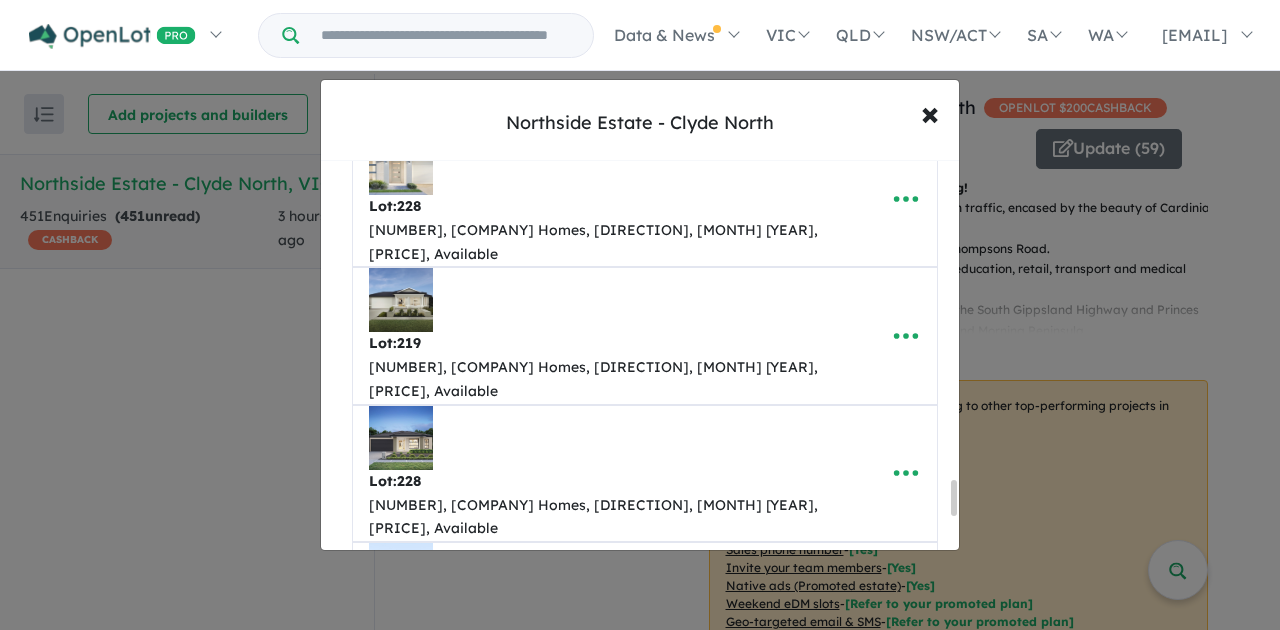 scroll, scrollTop: 3492, scrollLeft: 0, axis: vertical 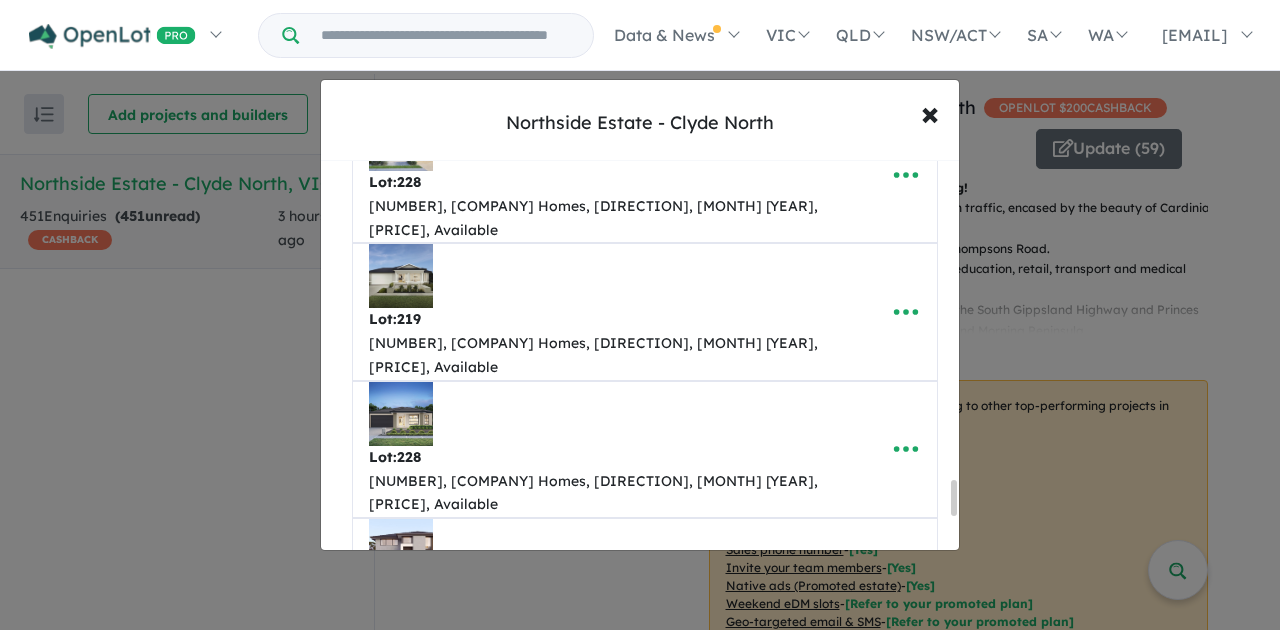 type on "**********" 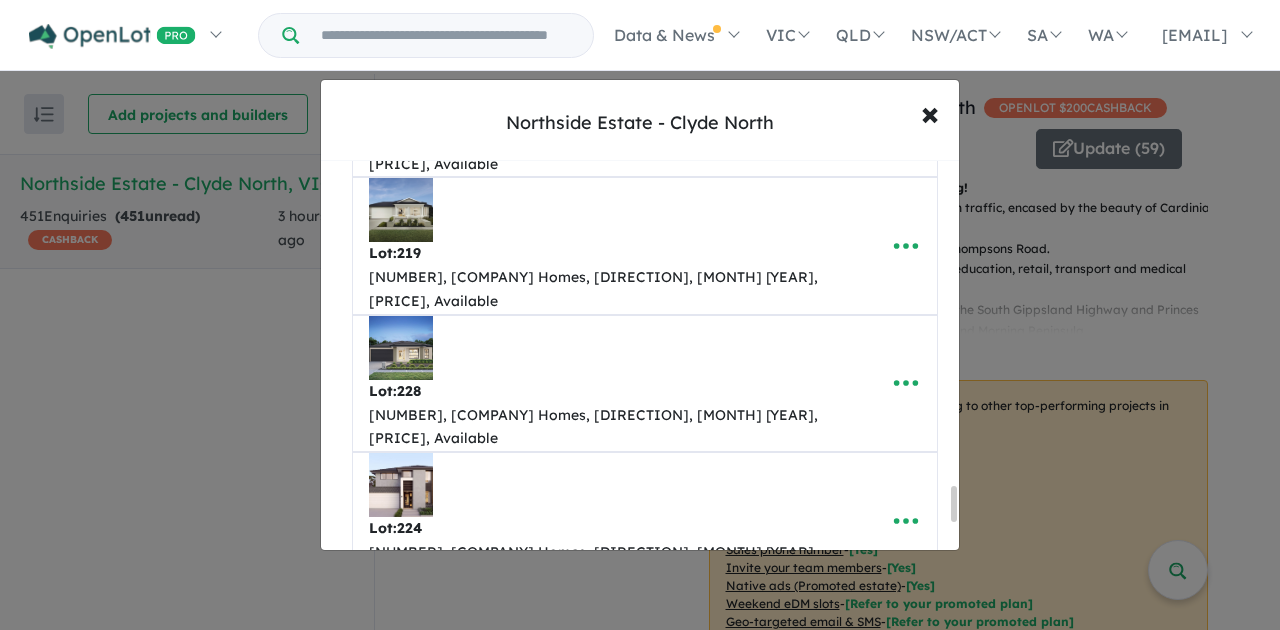 scroll, scrollTop: 3558, scrollLeft: 0, axis: vertical 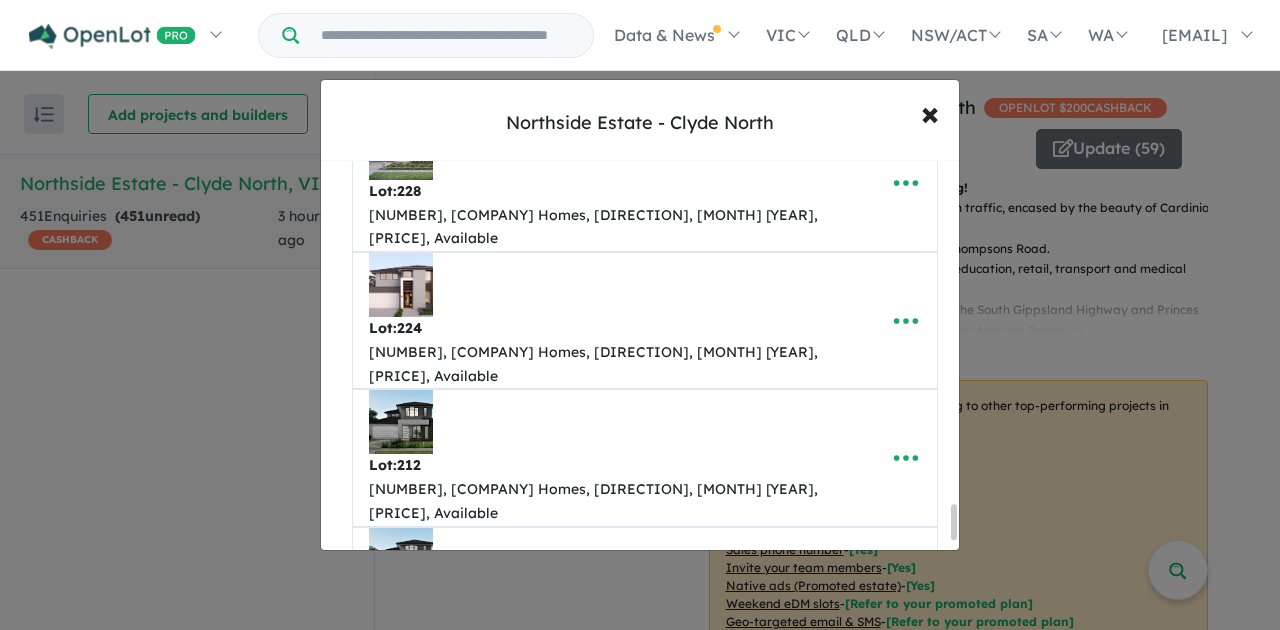 type on "******" 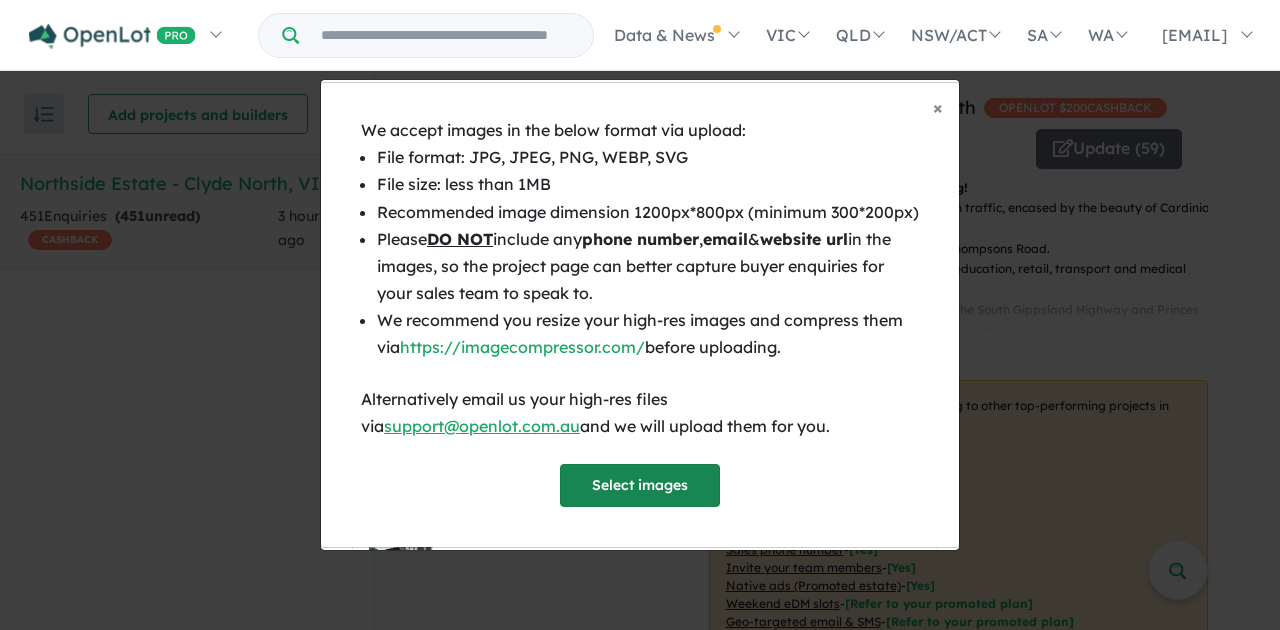 click on "Select images" at bounding box center (640, 485) 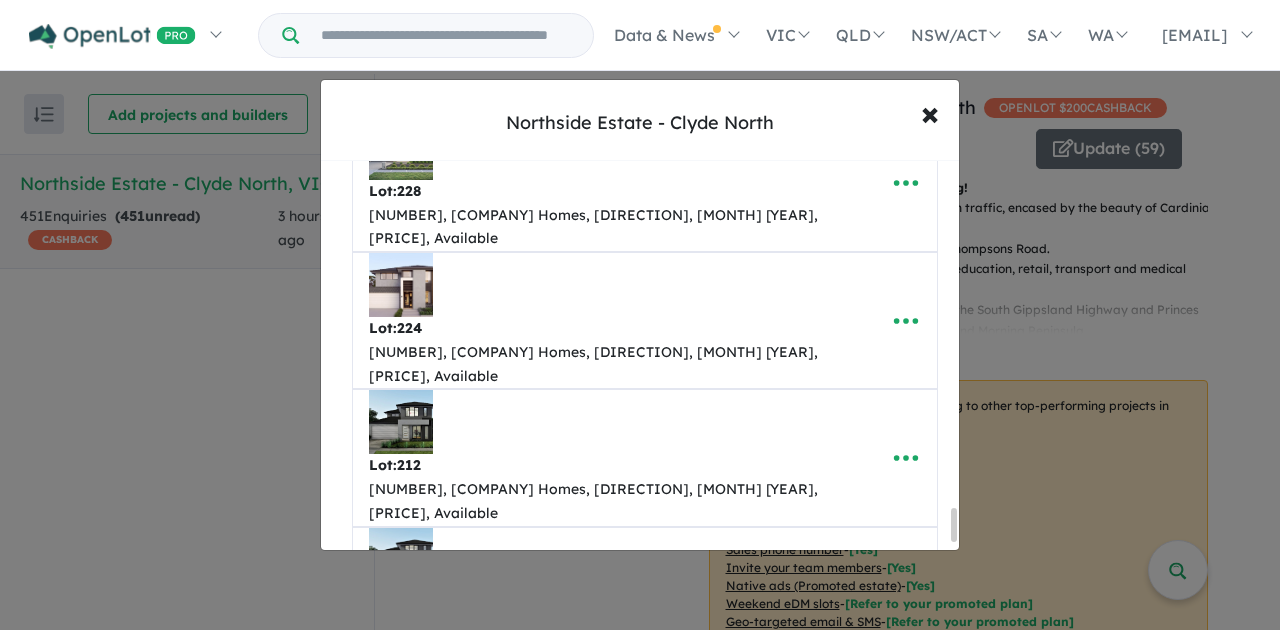 scroll, scrollTop: 4040, scrollLeft: 0, axis: vertical 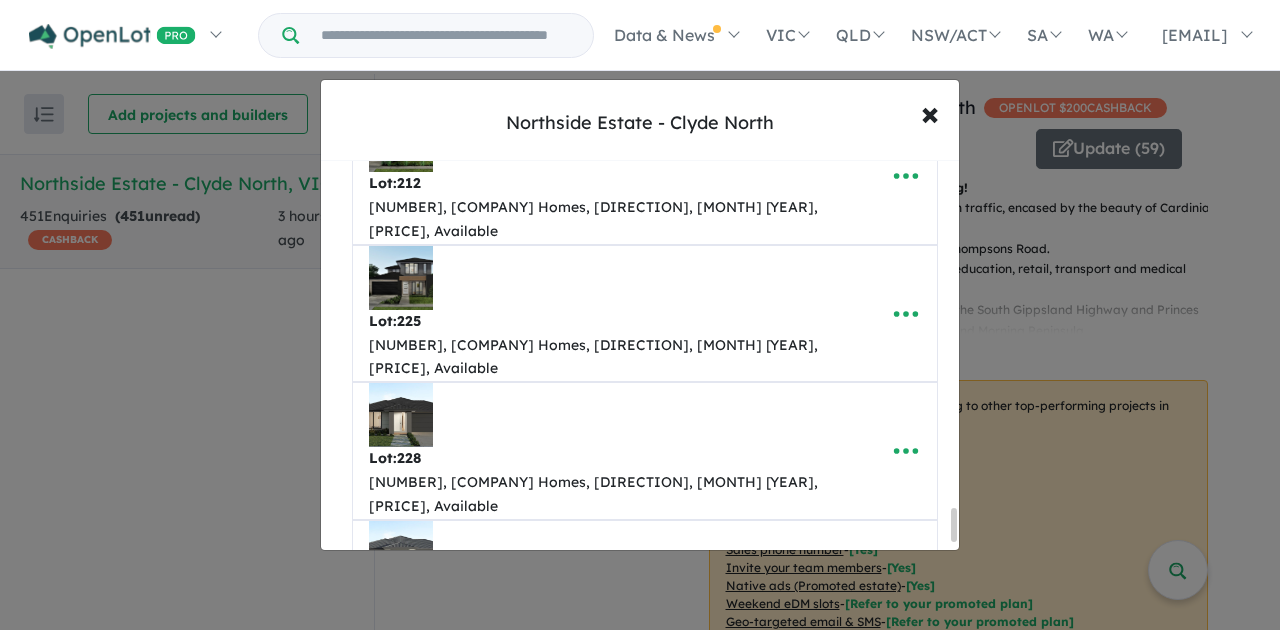 click on "Add image" at bounding box center [604, 2948] 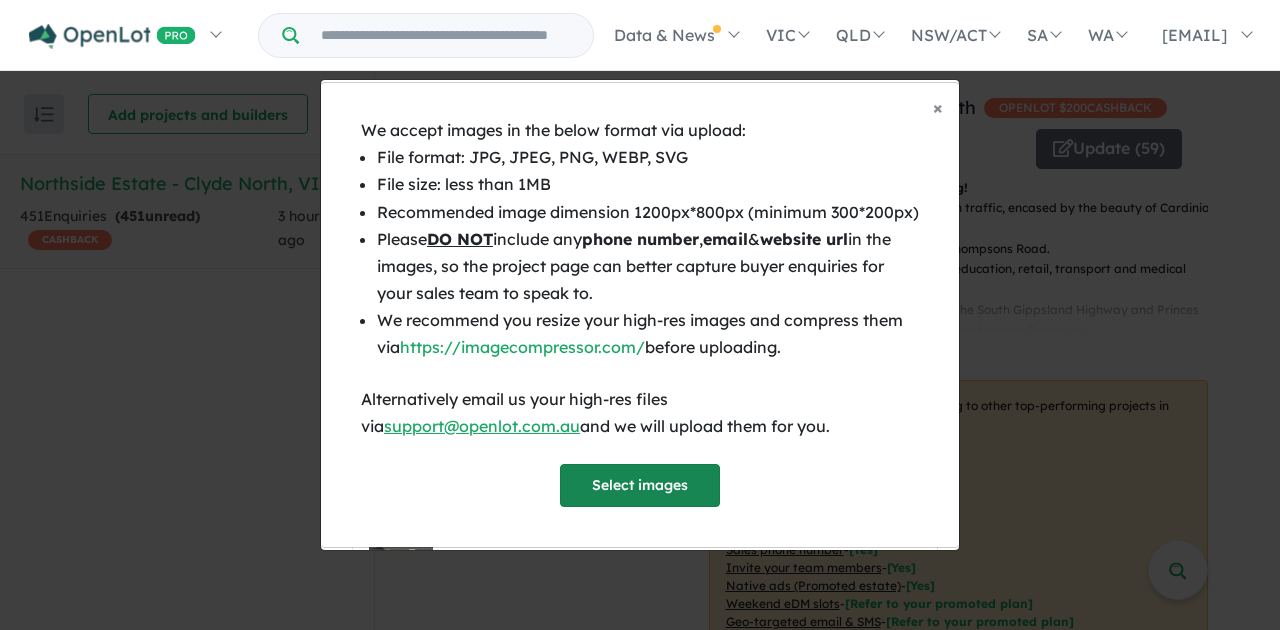 click on "Select images" at bounding box center [640, 485] 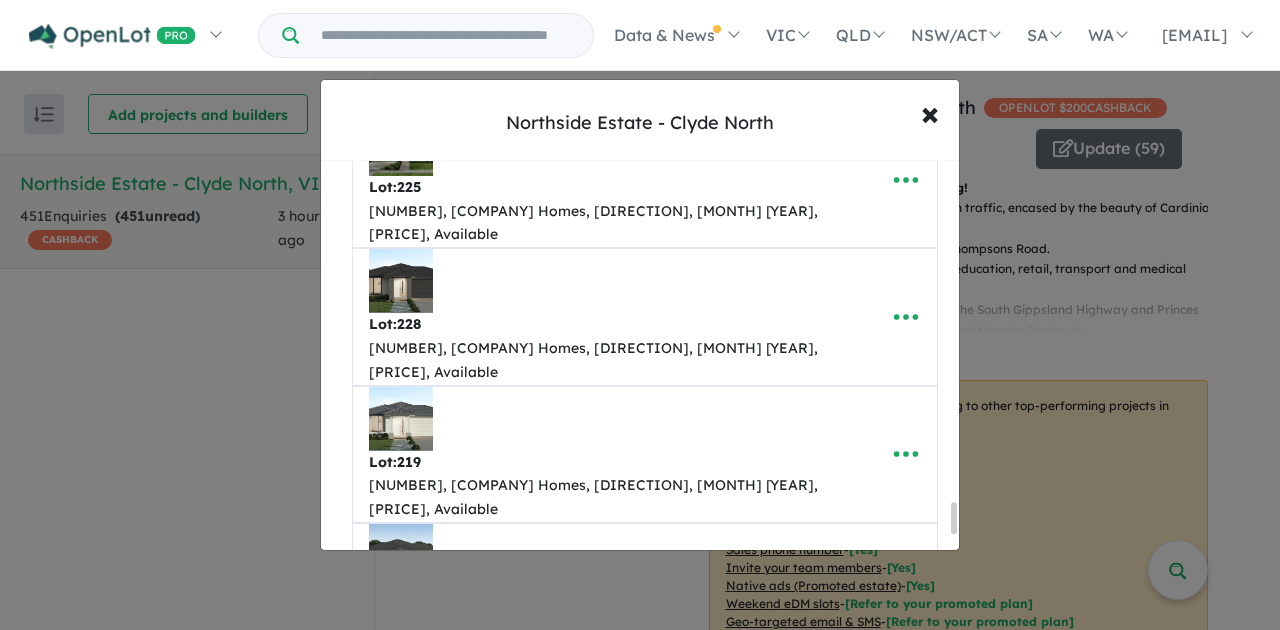 scroll, scrollTop: 4240, scrollLeft: 0, axis: vertical 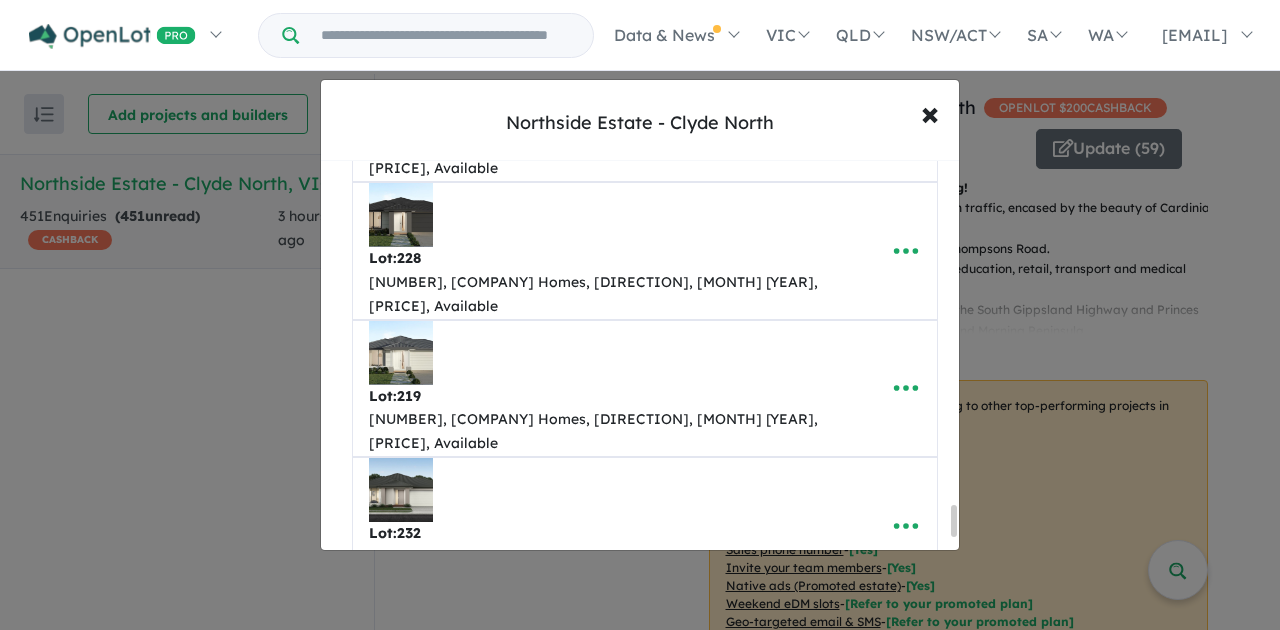 click on "Add image" at bounding box center [604, 3016] 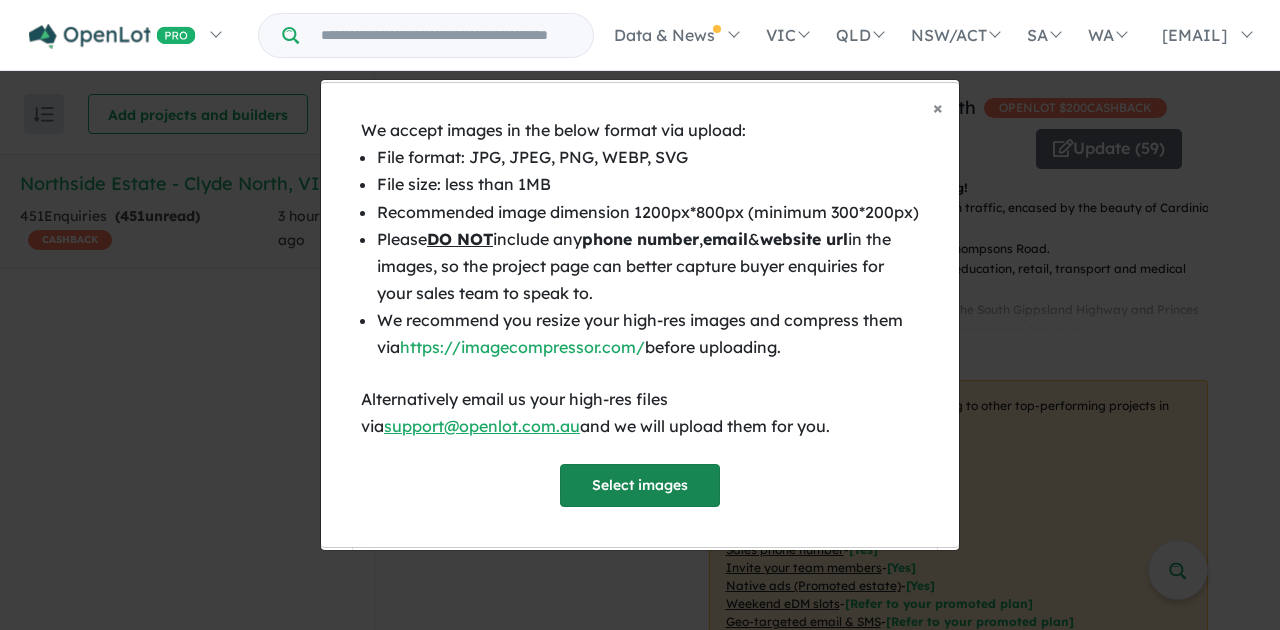 click on "Select images" at bounding box center (640, 485) 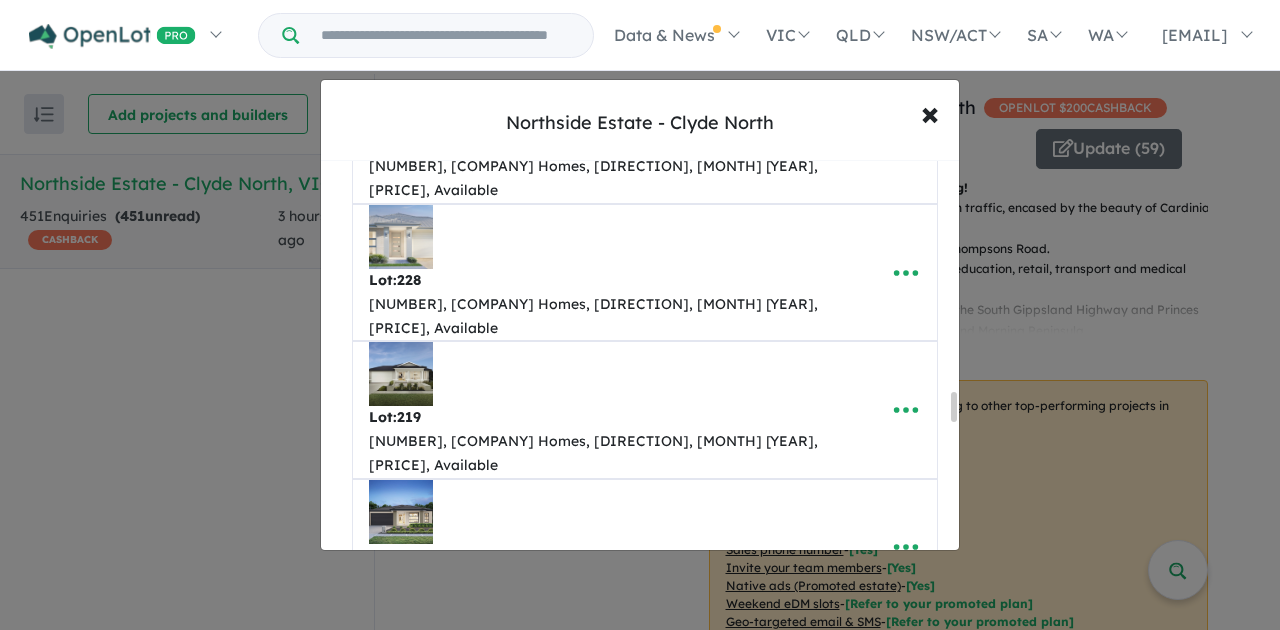 scroll, scrollTop: 3513, scrollLeft: 0, axis: vertical 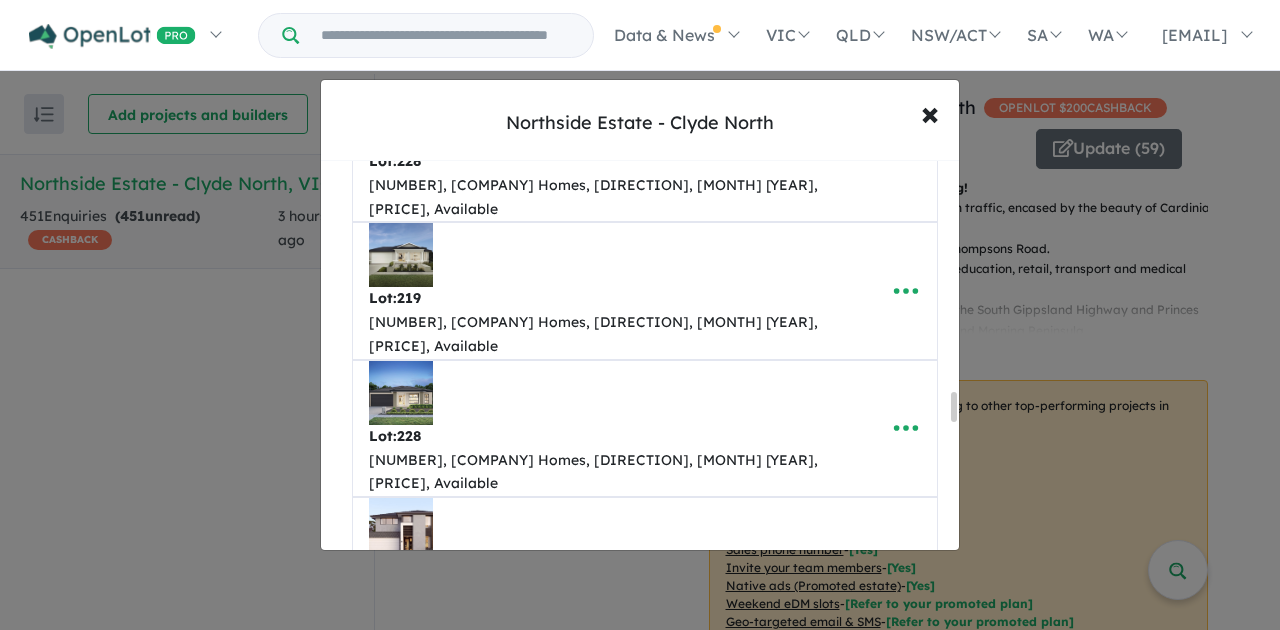 click on "**********" at bounding box center [738, 2885] 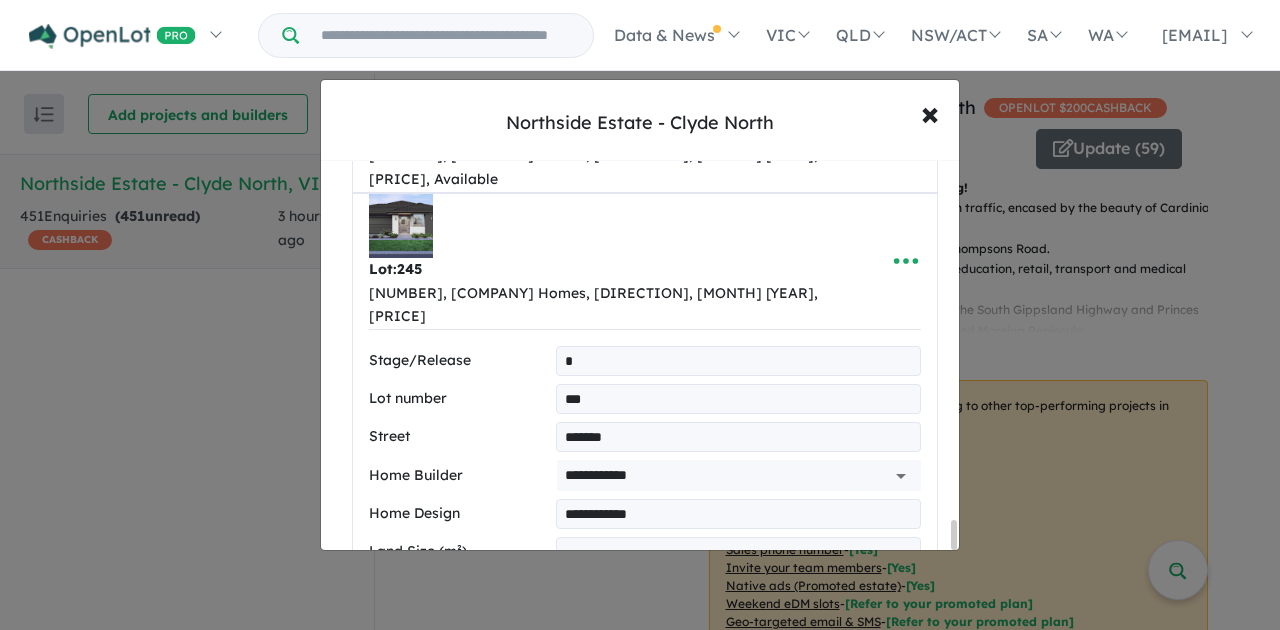 scroll, scrollTop: 5474, scrollLeft: 0, axis: vertical 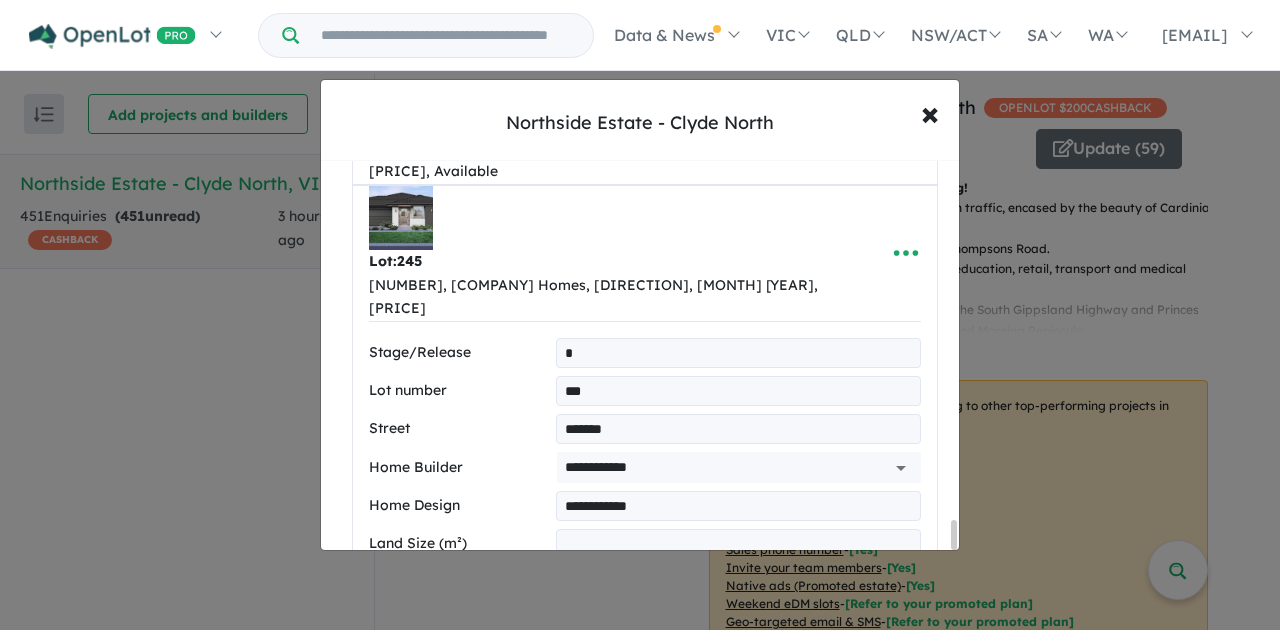 click on "Save listing" at bounding box center (645, 2899) 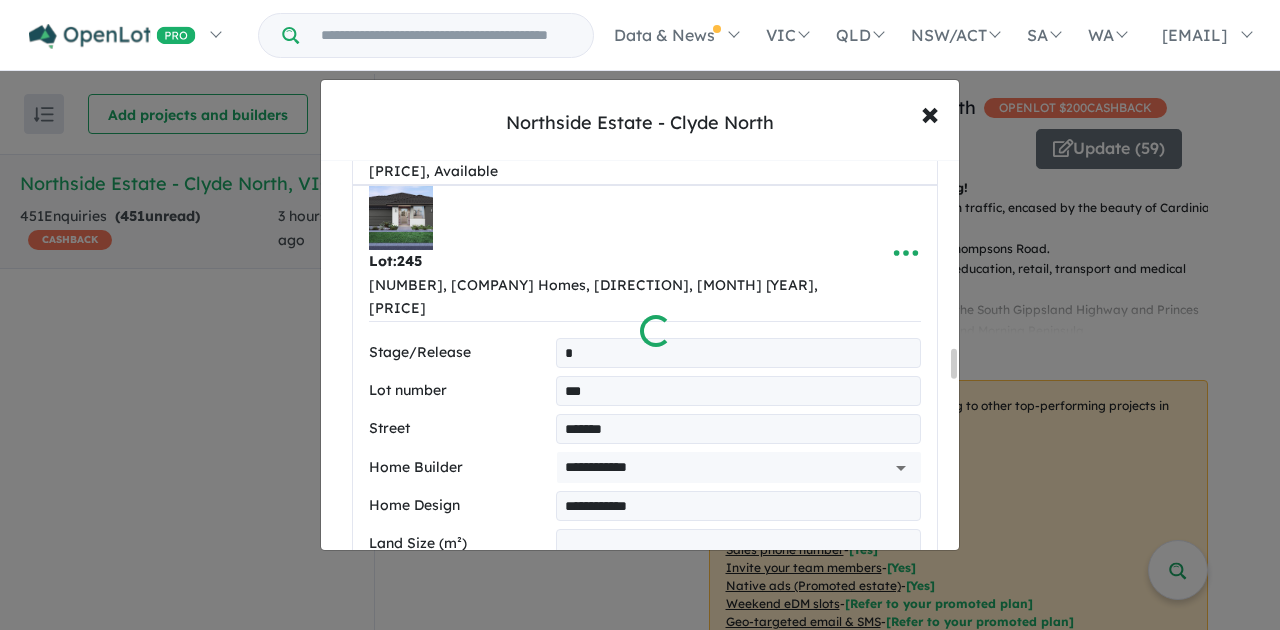 scroll, scrollTop: 2871, scrollLeft: 0, axis: vertical 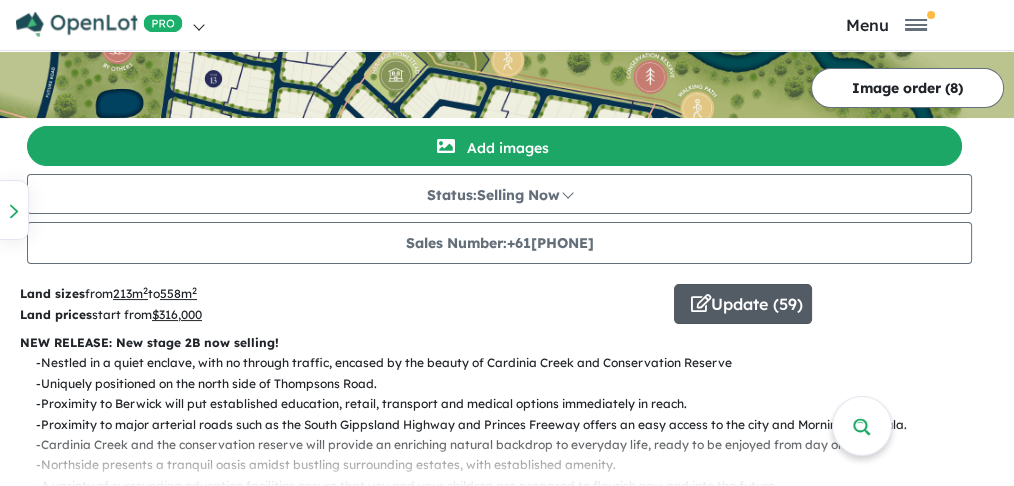 click on "Update ( 59 )" at bounding box center [743, 304] 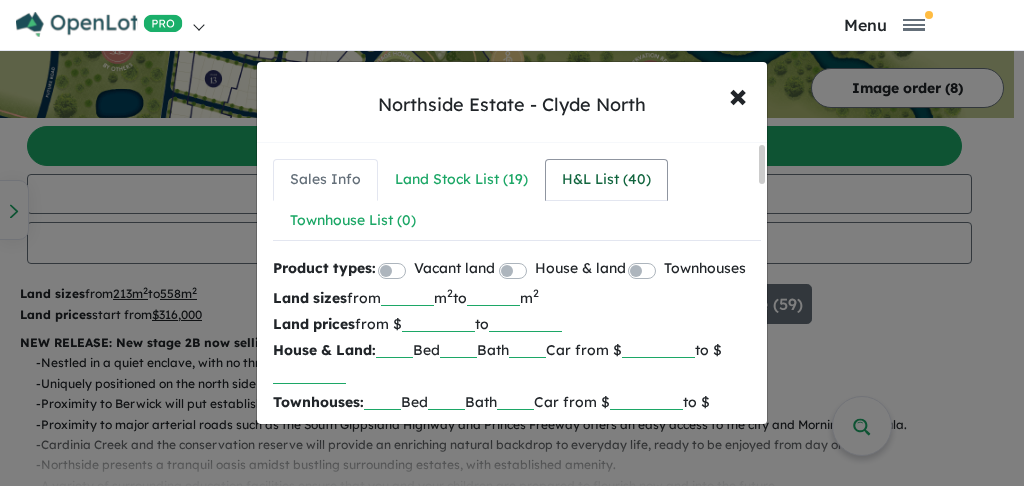 click on "H&L List ( 40 )" at bounding box center [606, 180] 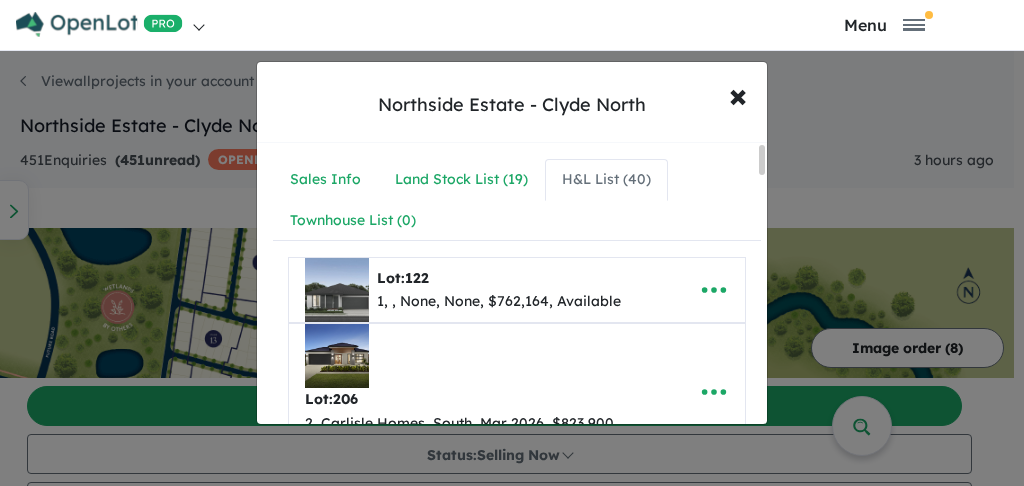 scroll, scrollTop: 5, scrollLeft: 0, axis: vertical 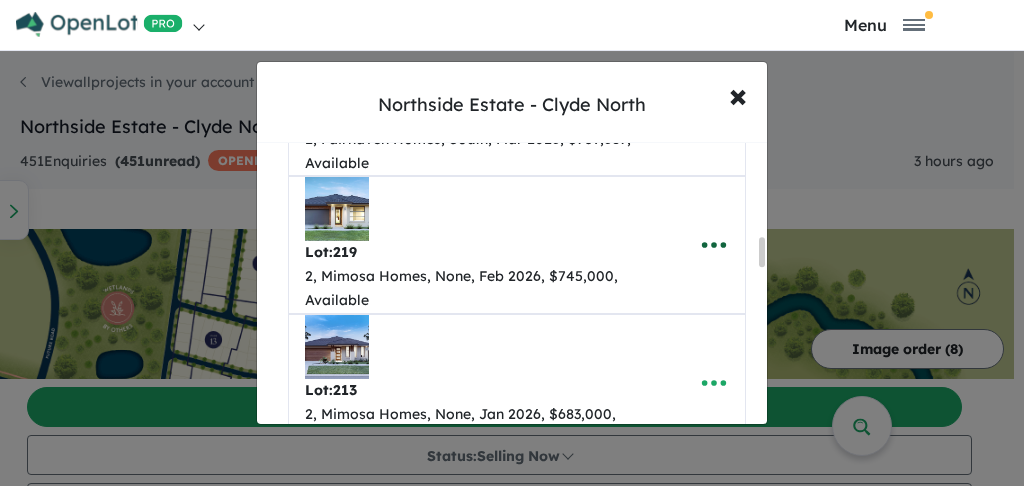 click 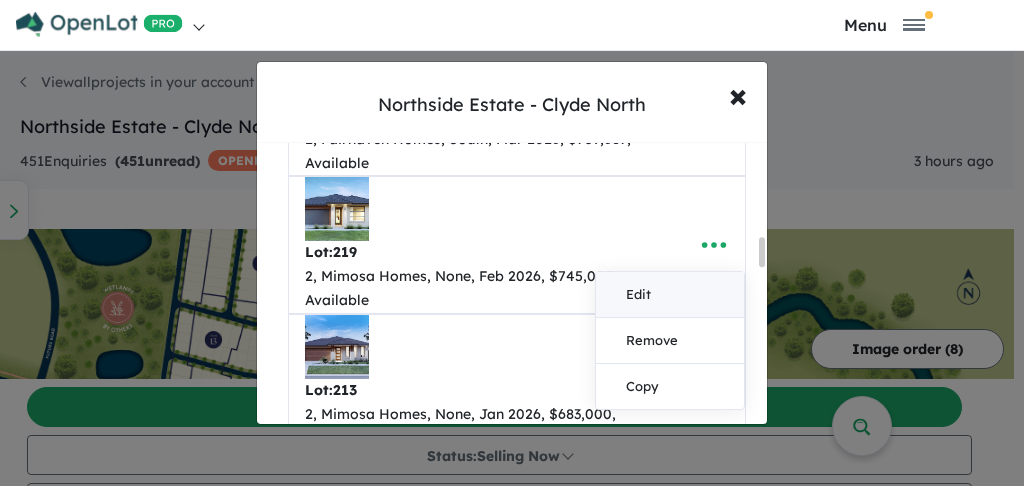 click on "Edit" at bounding box center [670, 295] 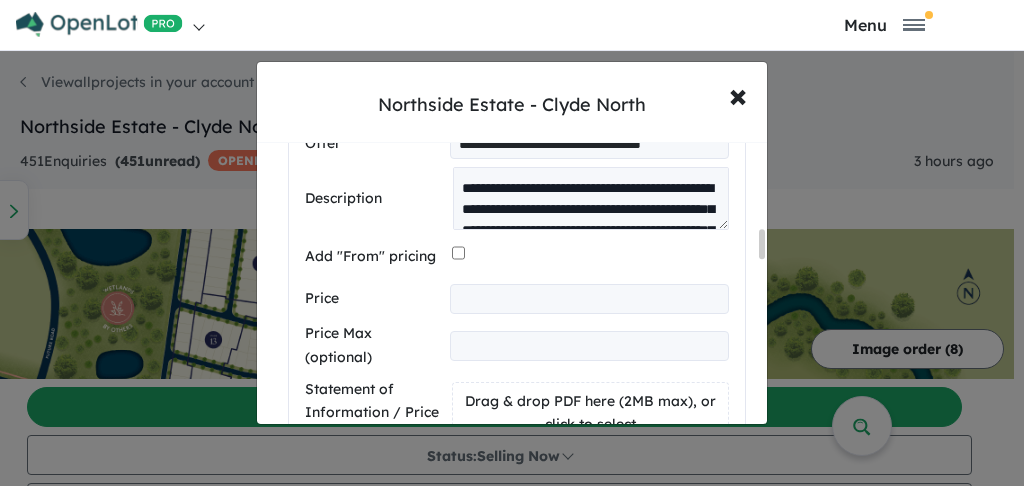 scroll, scrollTop: 2666, scrollLeft: 0, axis: vertical 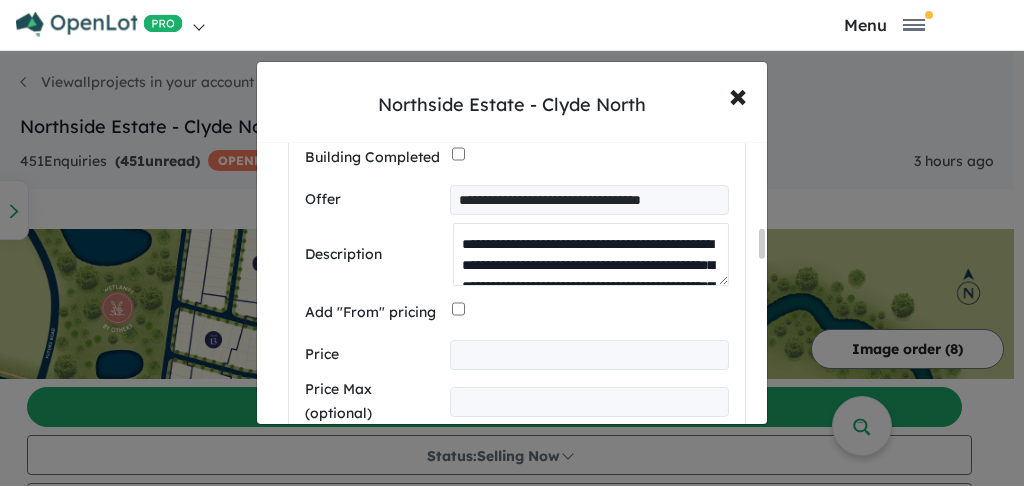 click on "**********" at bounding box center [591, 254] 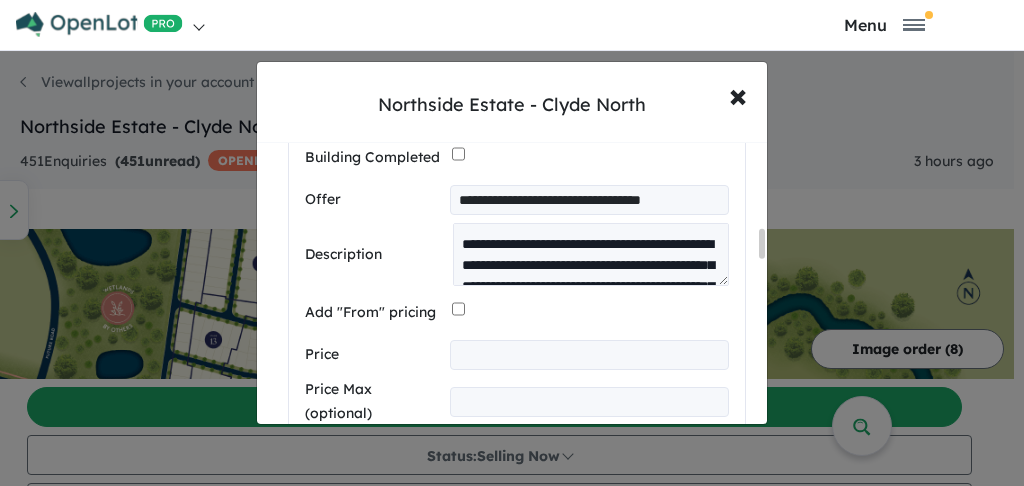 click on "**********" at bounding box center [589, 200] 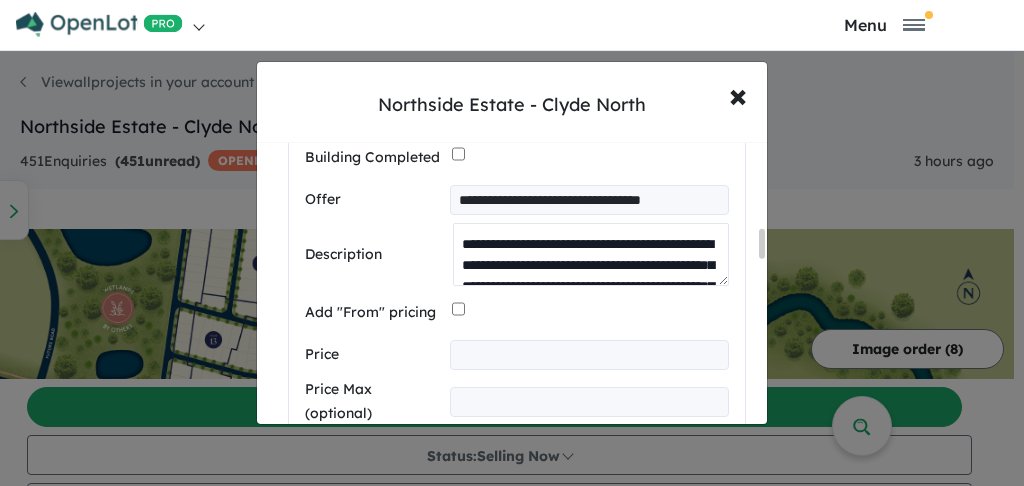 click on "**********" at bounding box center (591, 254) 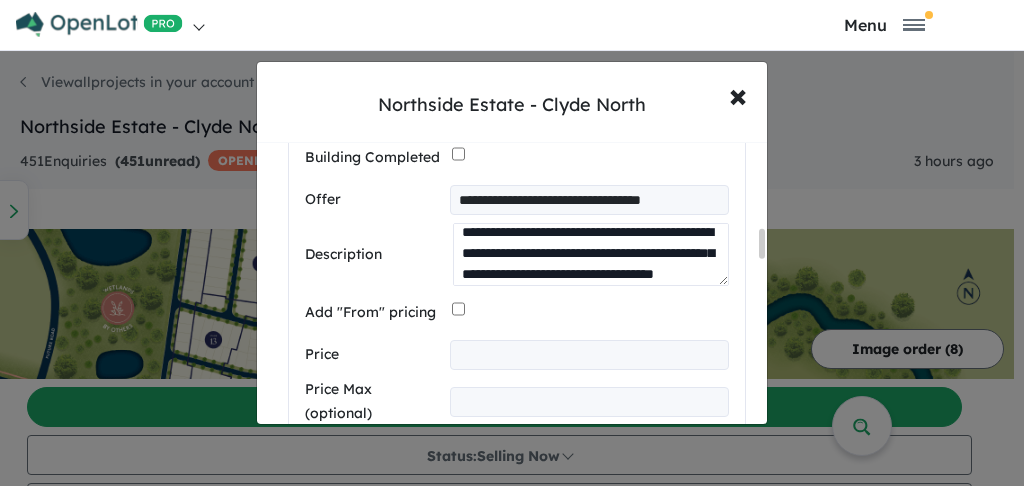 scroll, scrollTop: 293, scrollLeft: 0, axis: vertical 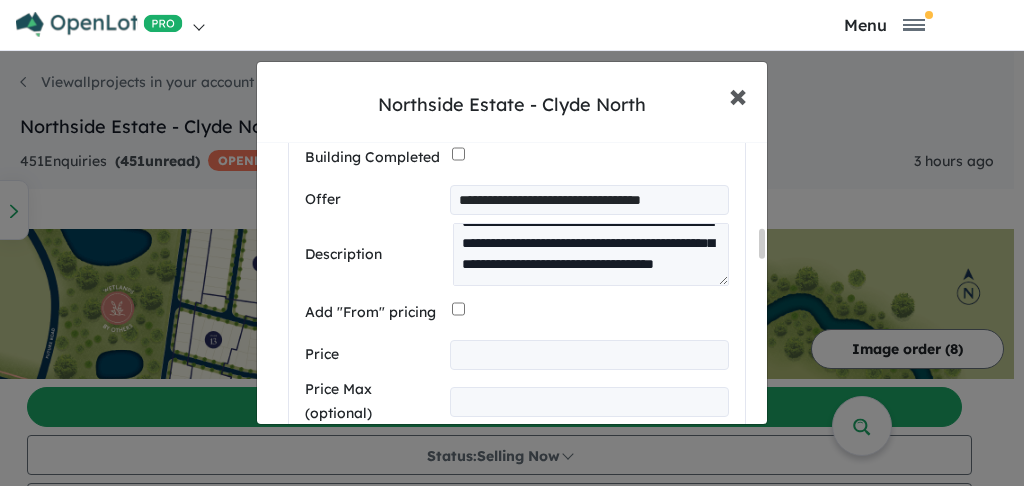 click on "× Close" at bounding box center [738, 95] 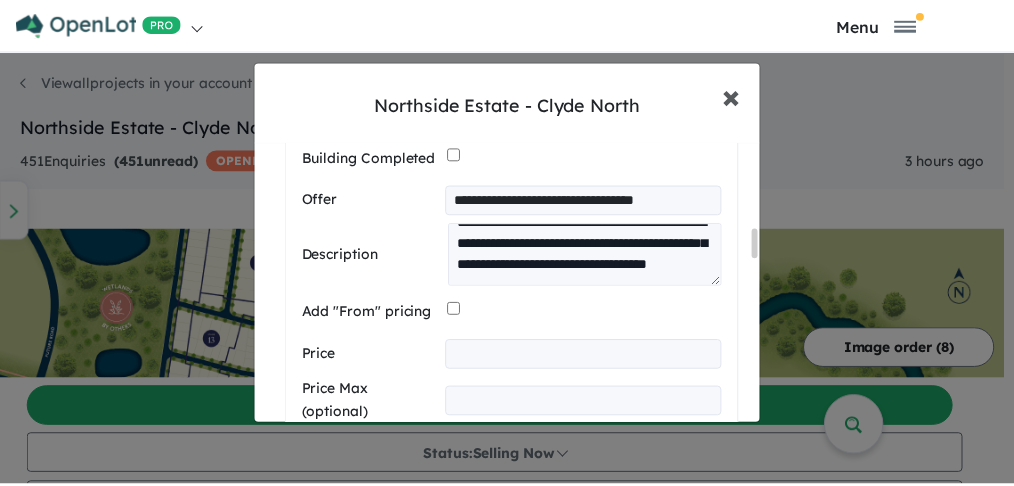 scroll, scrollTop: 0, scrollLeft: 0, axis: both 